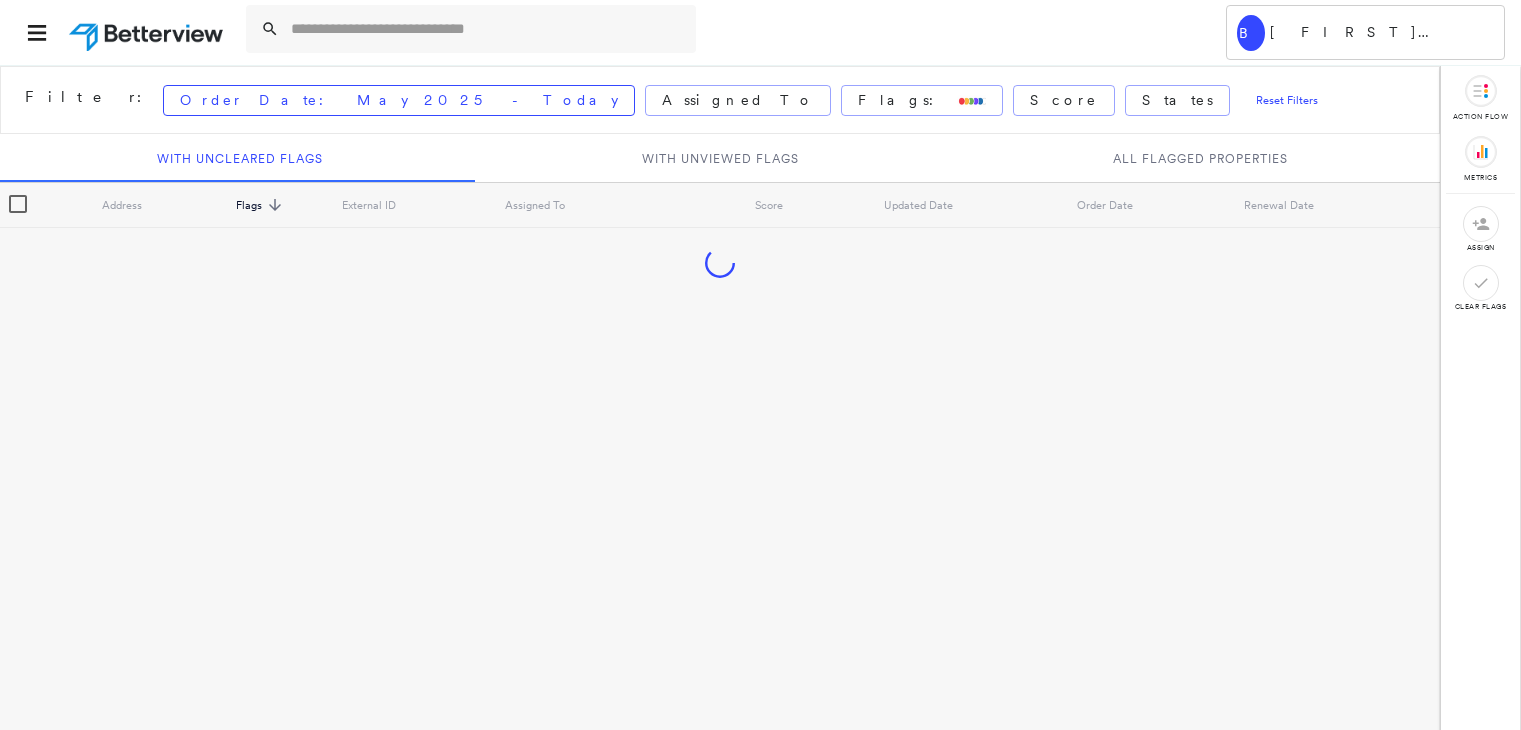 scroll, scrollTop: 0, scrollLeft: 0, axis: both 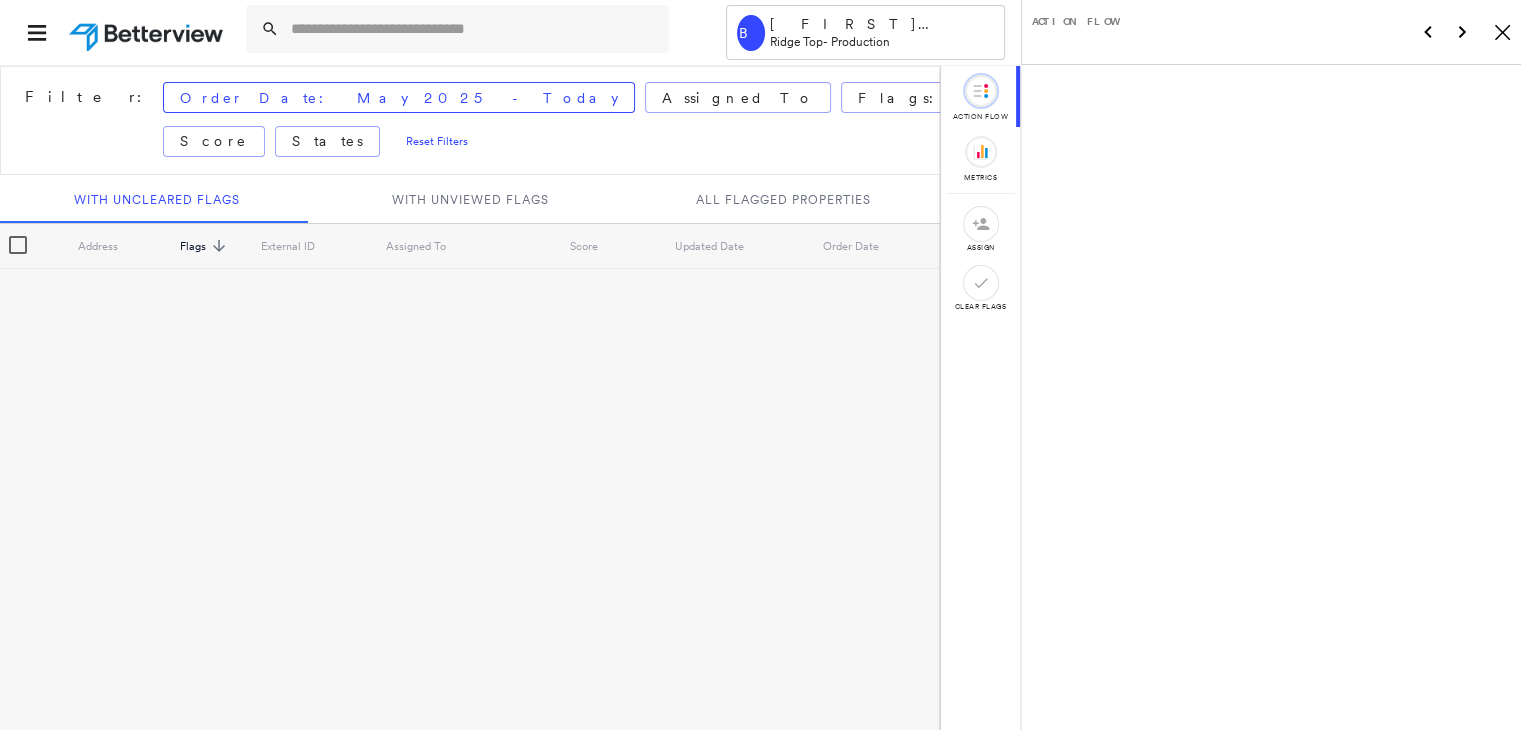 click on "Filter: Order Date: May 2025 - Today Assigned To Flags: Score States Reset Filters With Uncleared Flags With Unviewed Flags All Flagged Properties Address Flags sorted descending External ID Assigned To Score Updated Date Order Date Renewal Date" at bounding box center (470, 396) 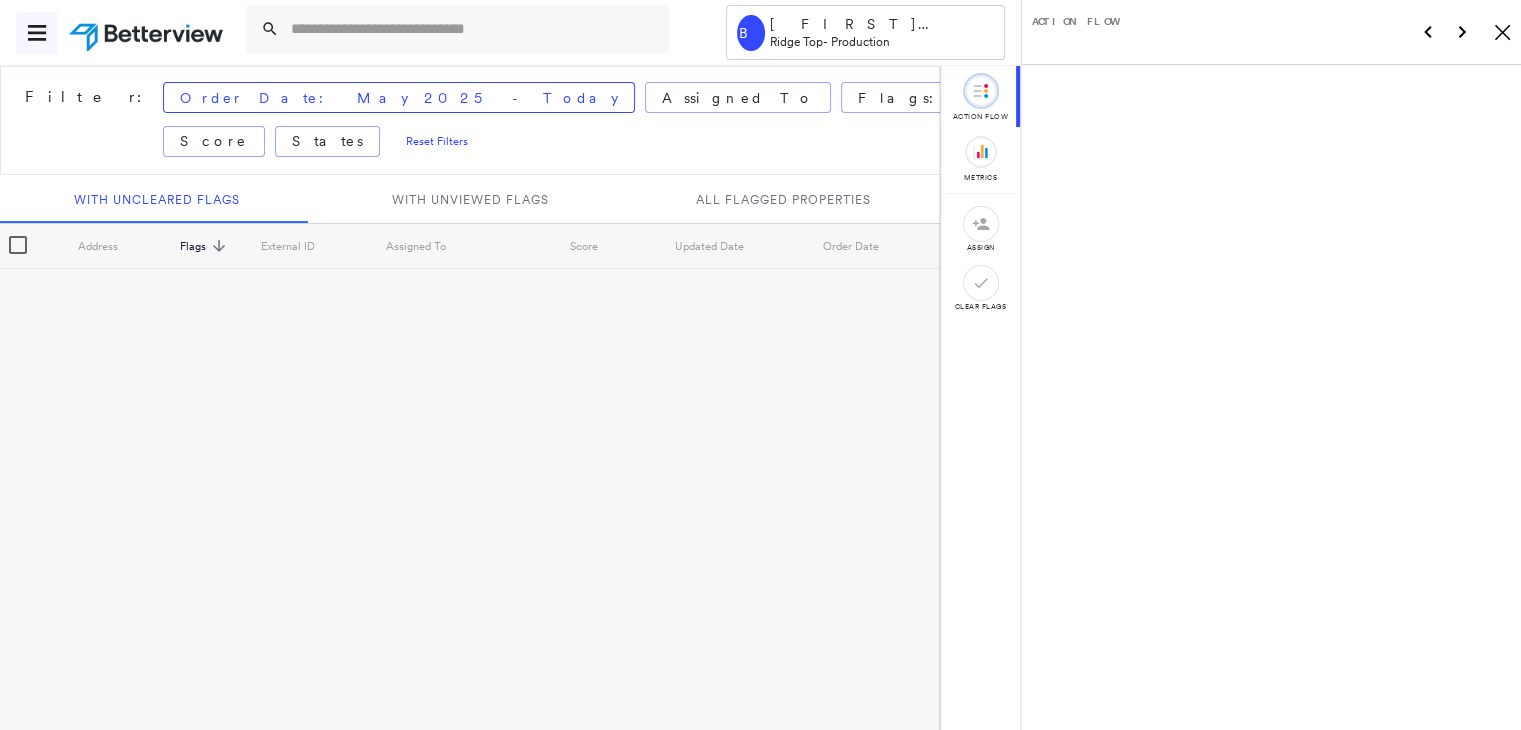 click 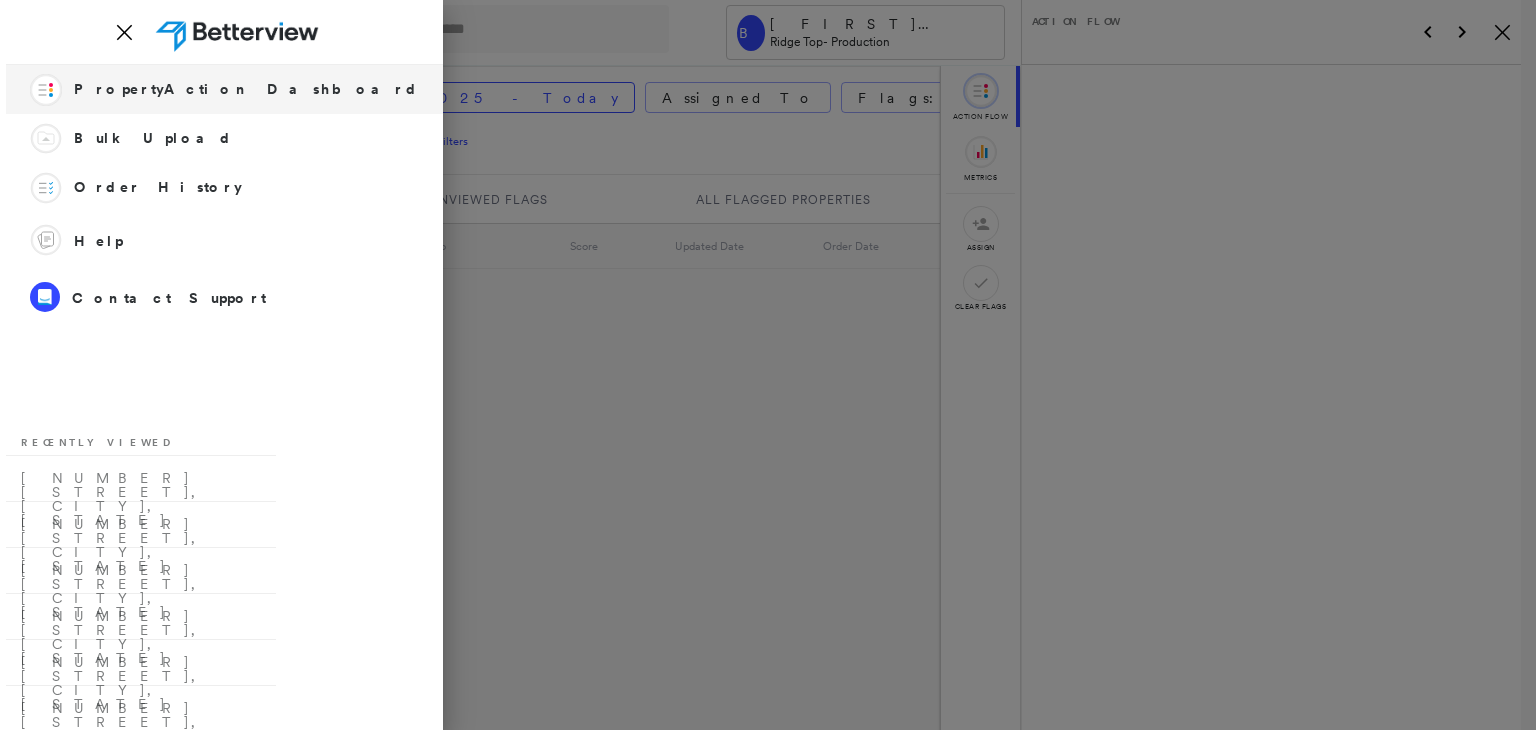 click on "PropertyAction Dashboard" at bounding box center (246, 89) 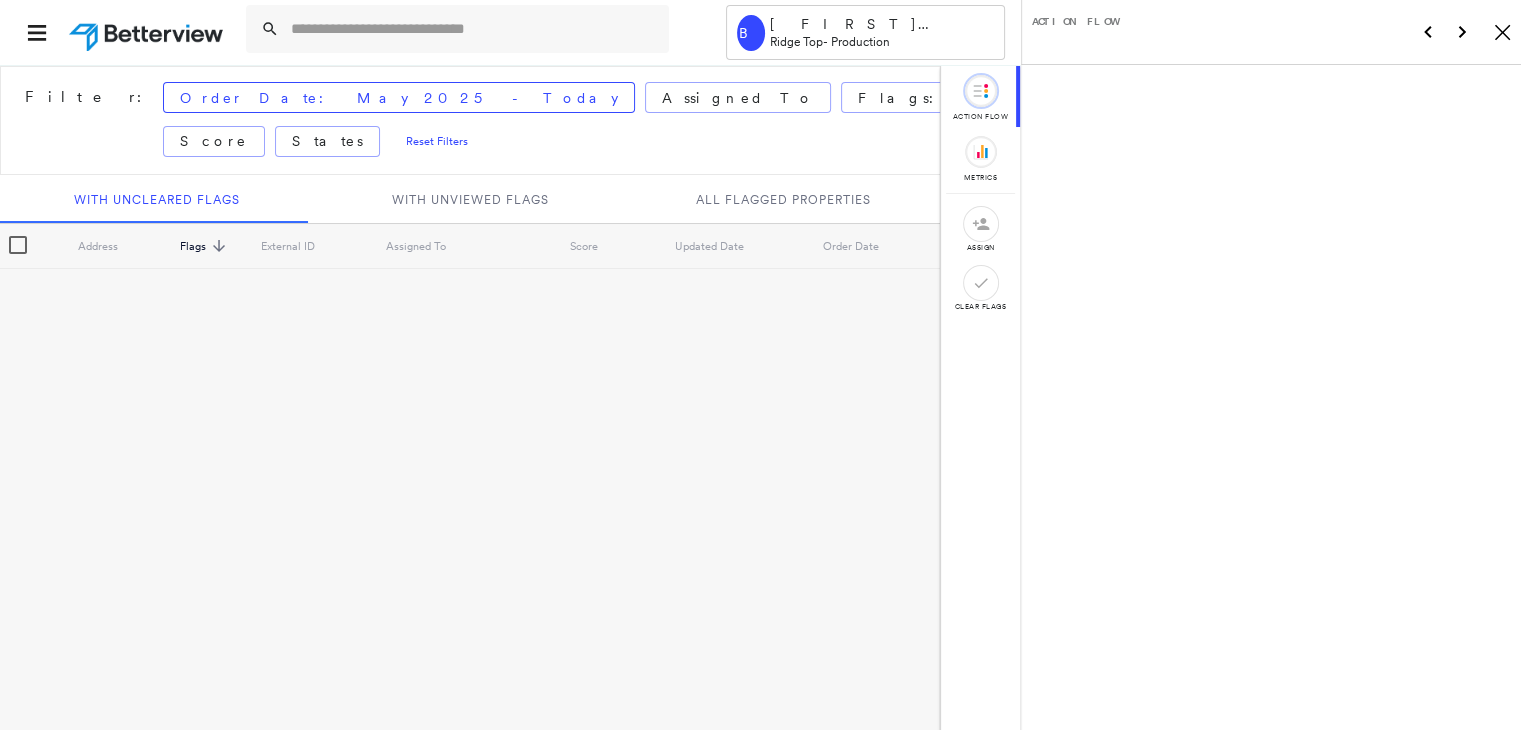 click on "Action Flow Icon_Closemodal" at bounding box center [1271, 32] 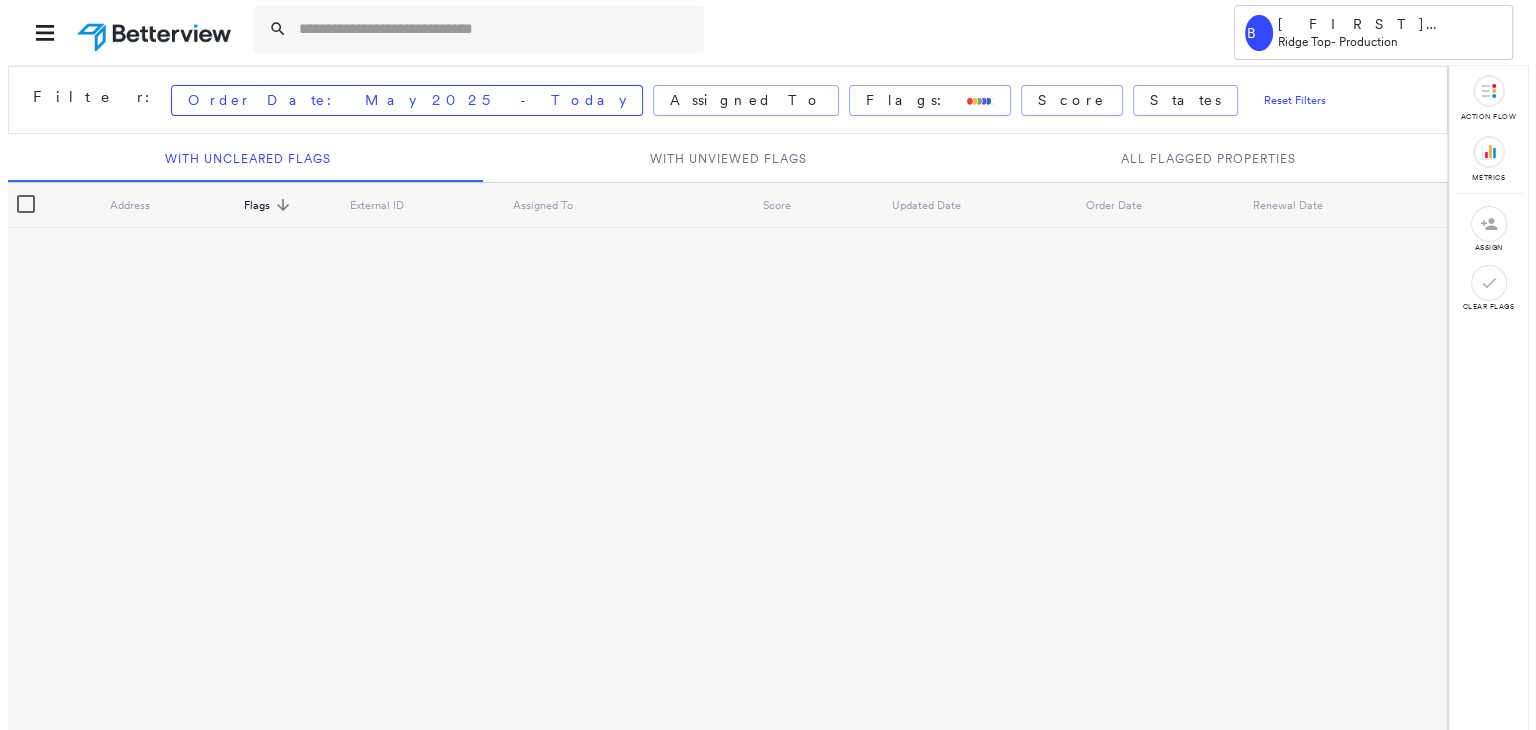 scroll, scrollTop: 0, scrollLeft: 0, axis: both 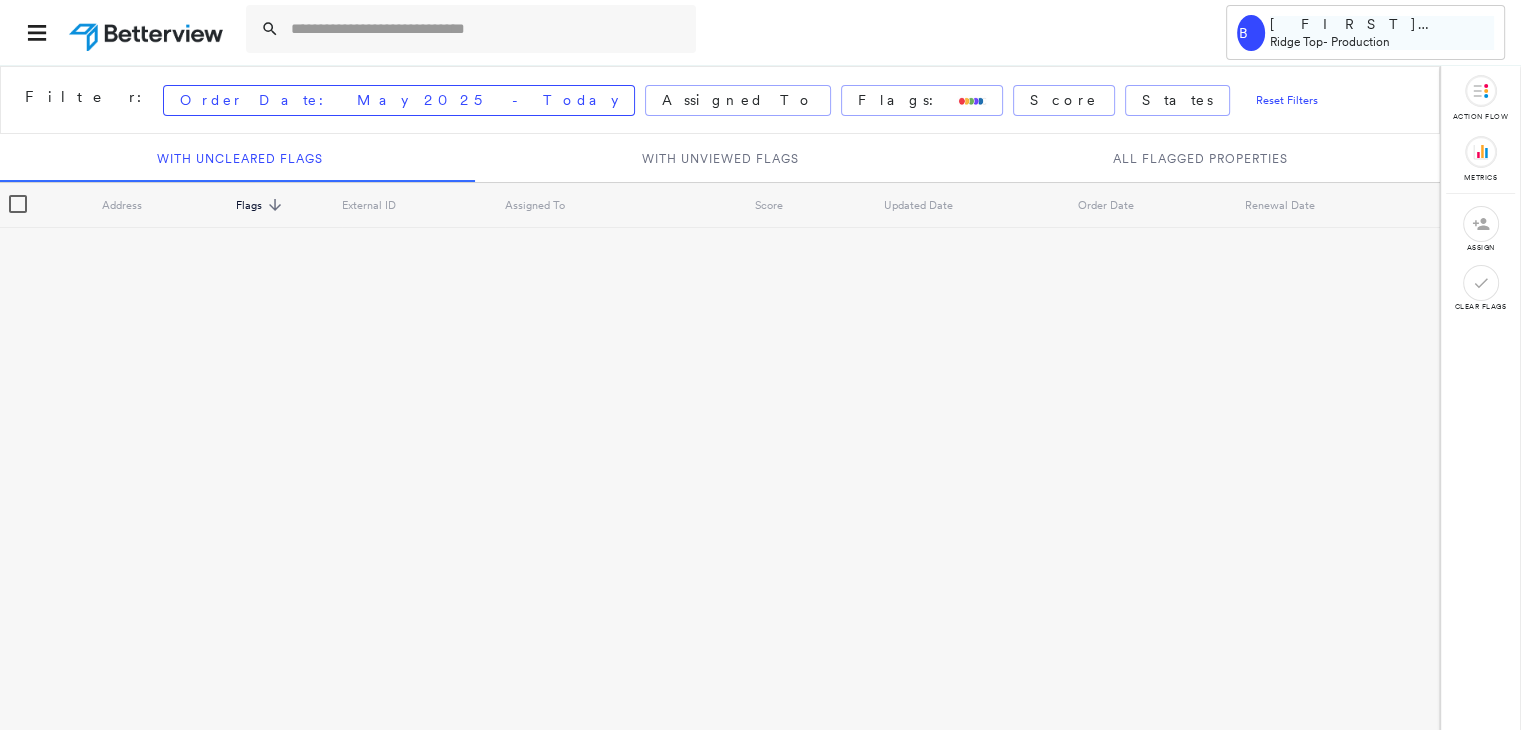 click on "Ridge Top  -   Production" at bounding box center (1382, 41) 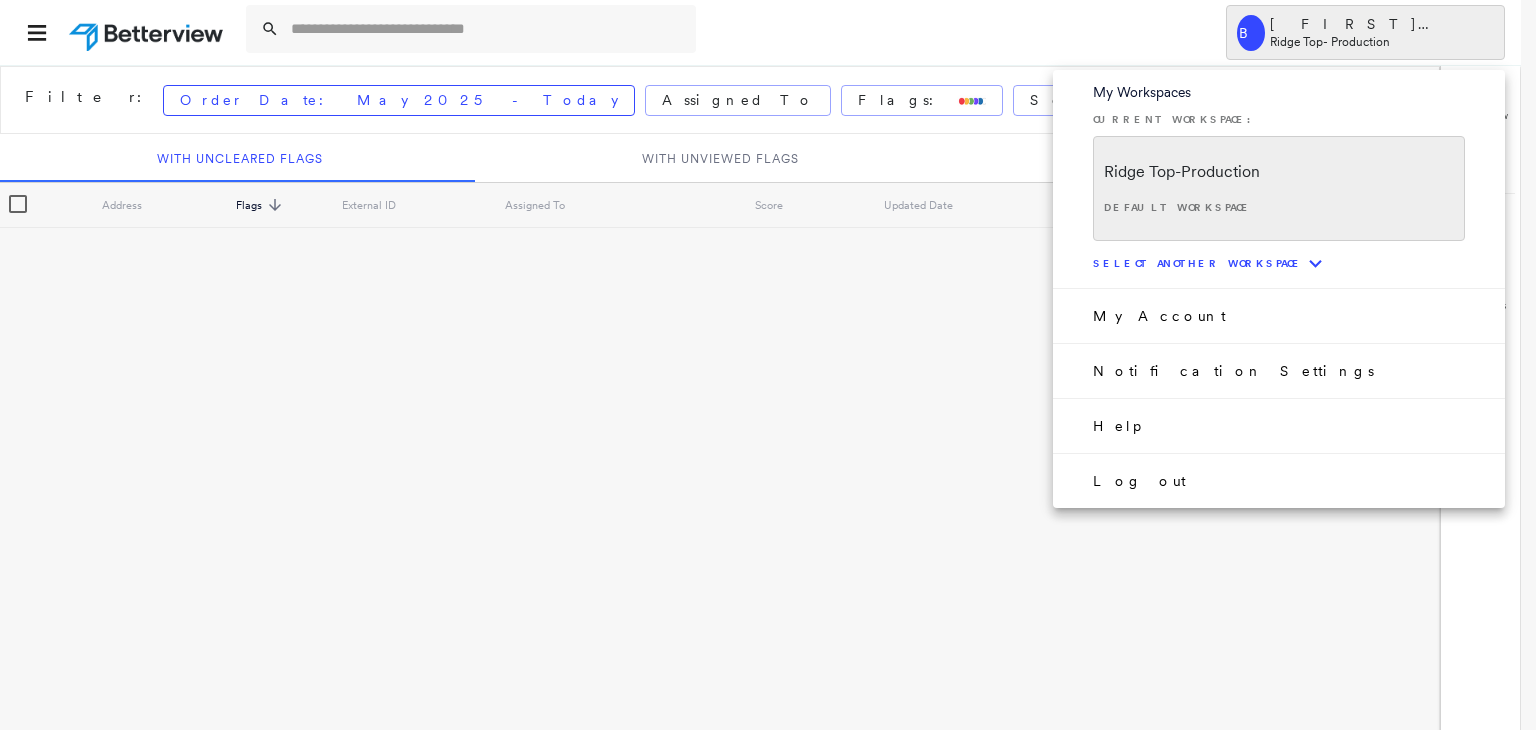 click on "Log out" at bounding box center (1139, 481) 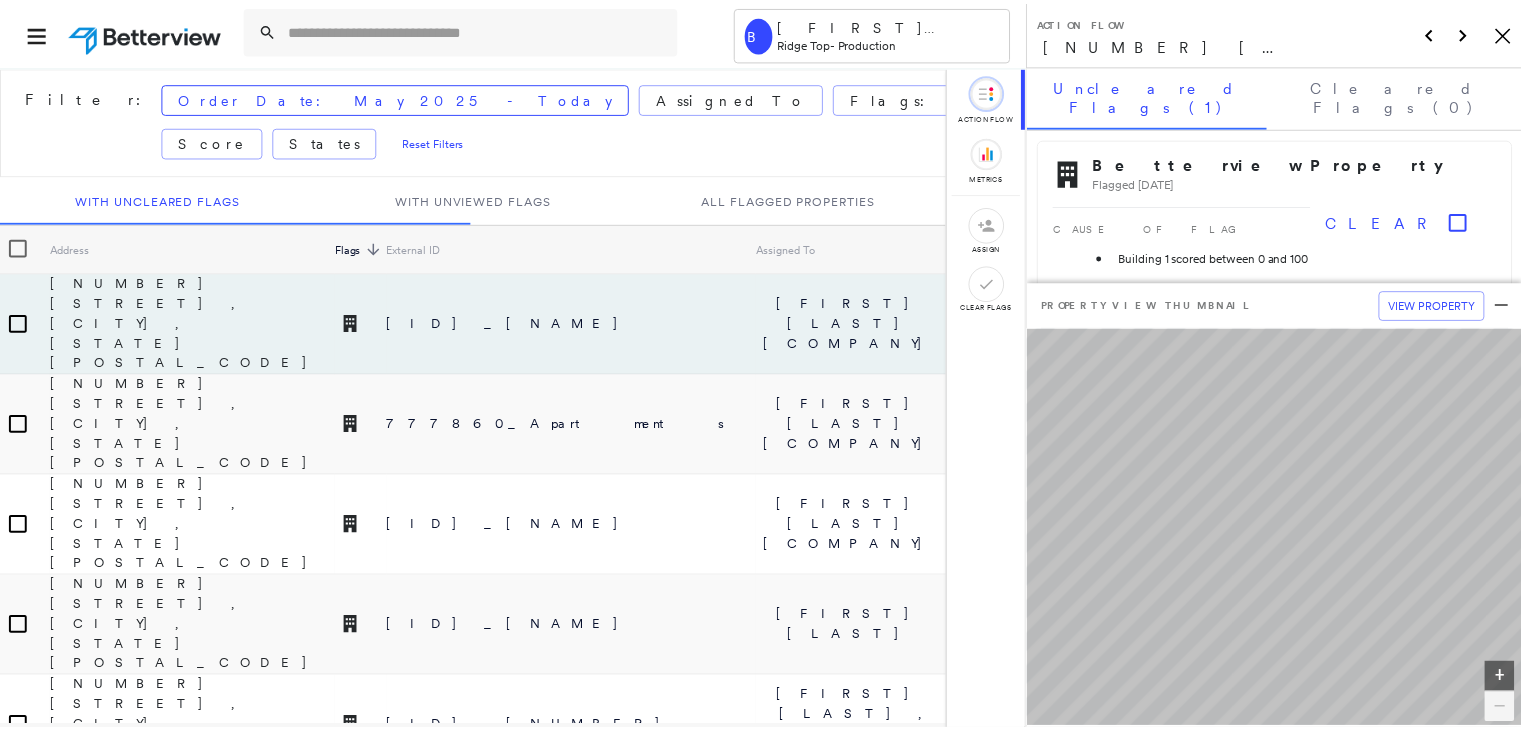 scroll, scrollTop: 0, scrollLeft: 0, axis: both 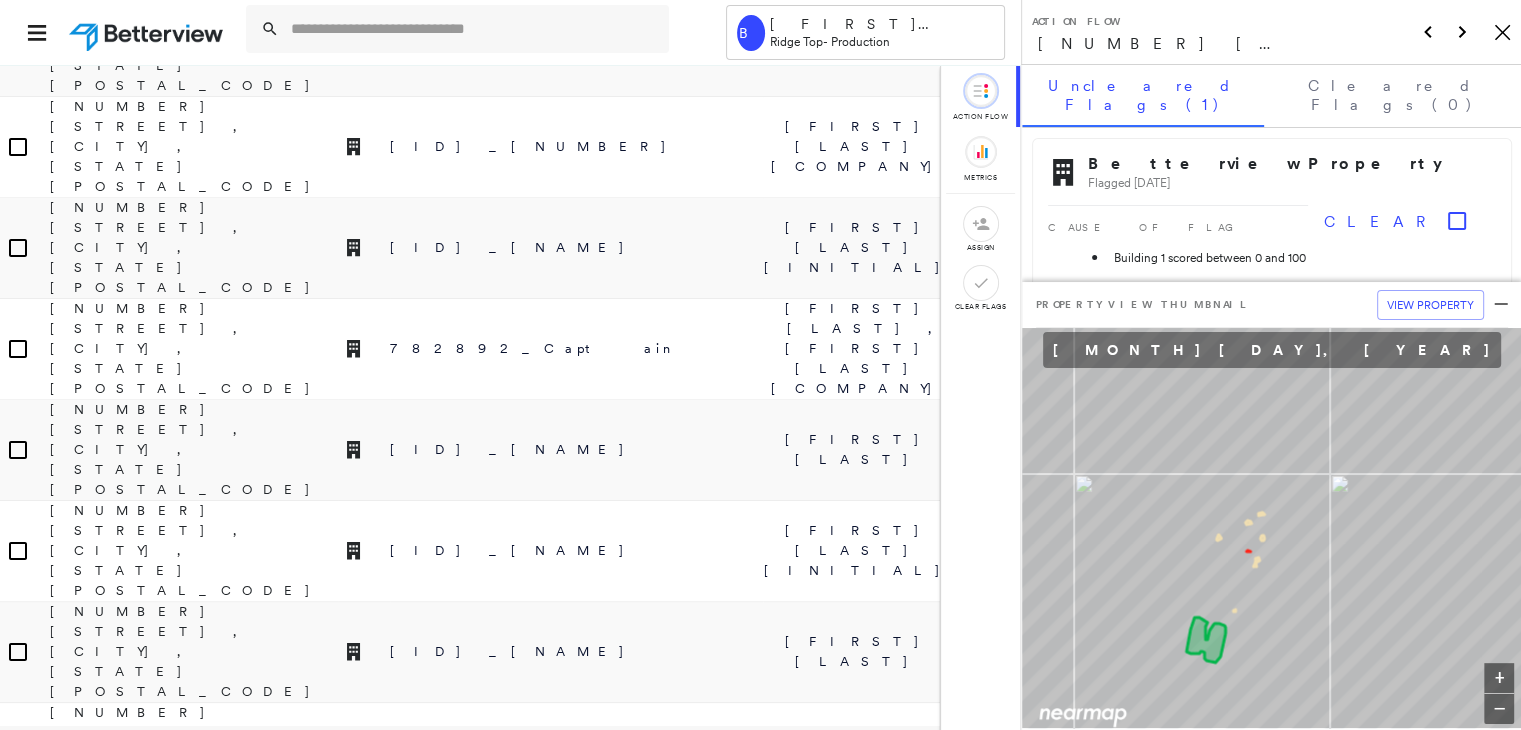 click on "781164_2" at bounding box center [576, 3884] 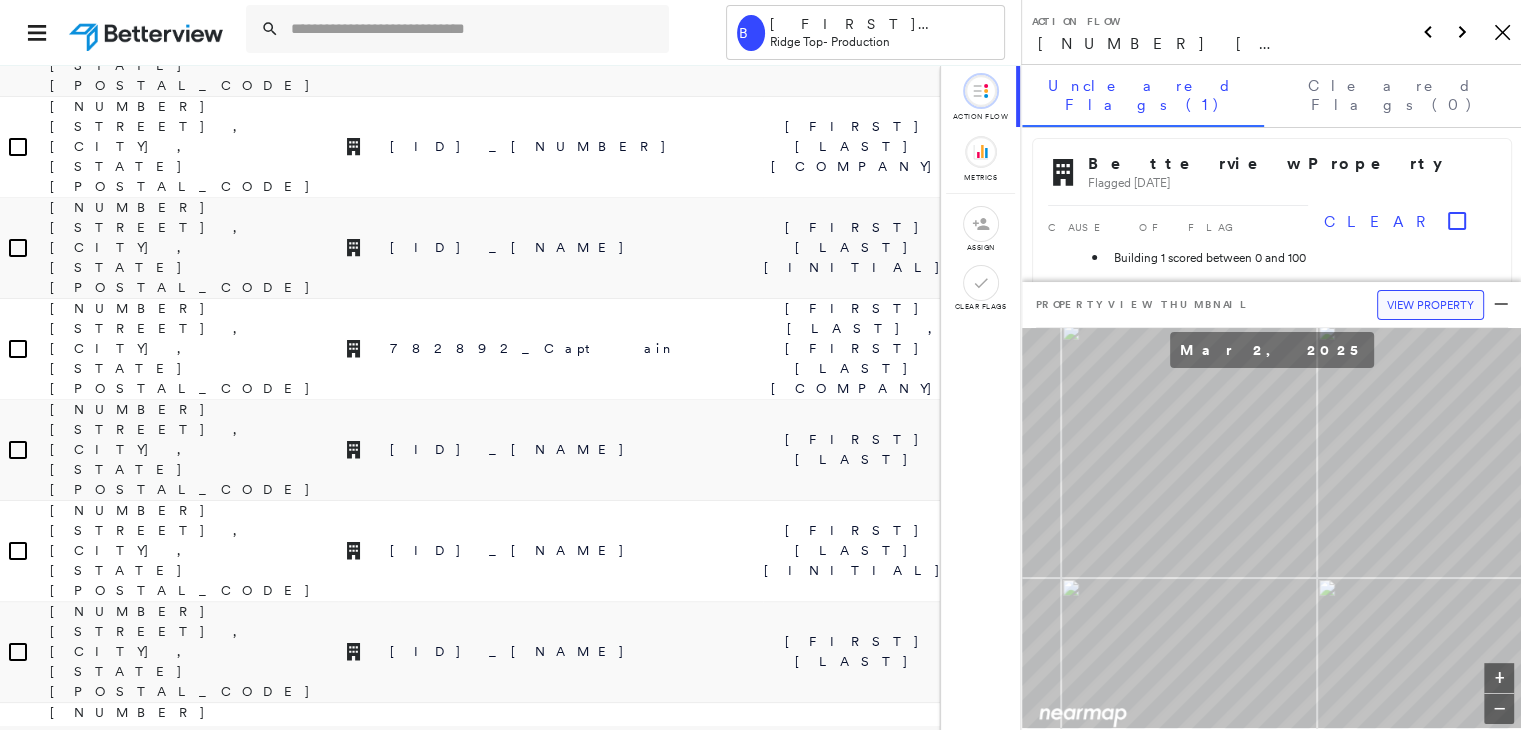 click on "View Property" at bounding box center [1430, 305] 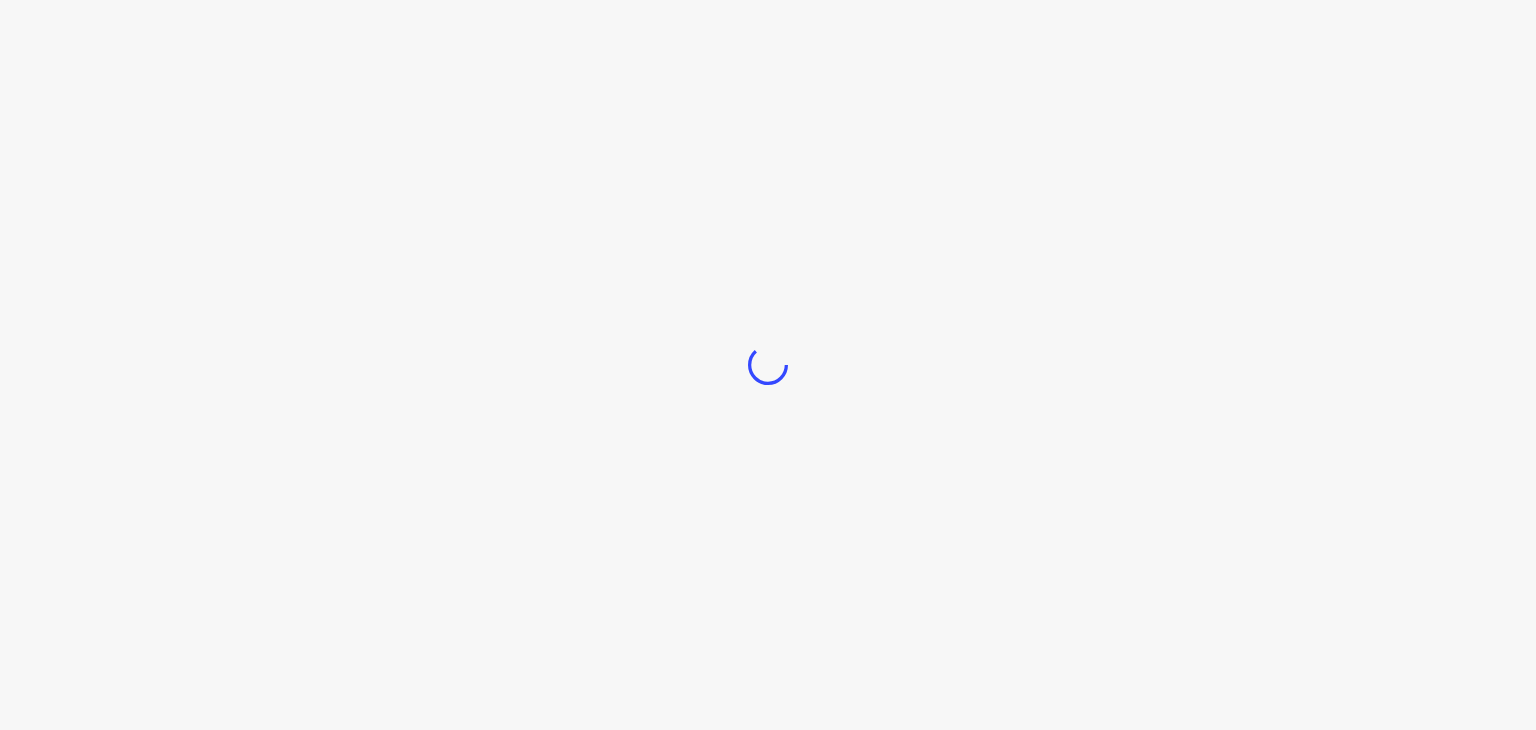 scroll, scrollTop: 0, scrollLeft: 0, axis: both 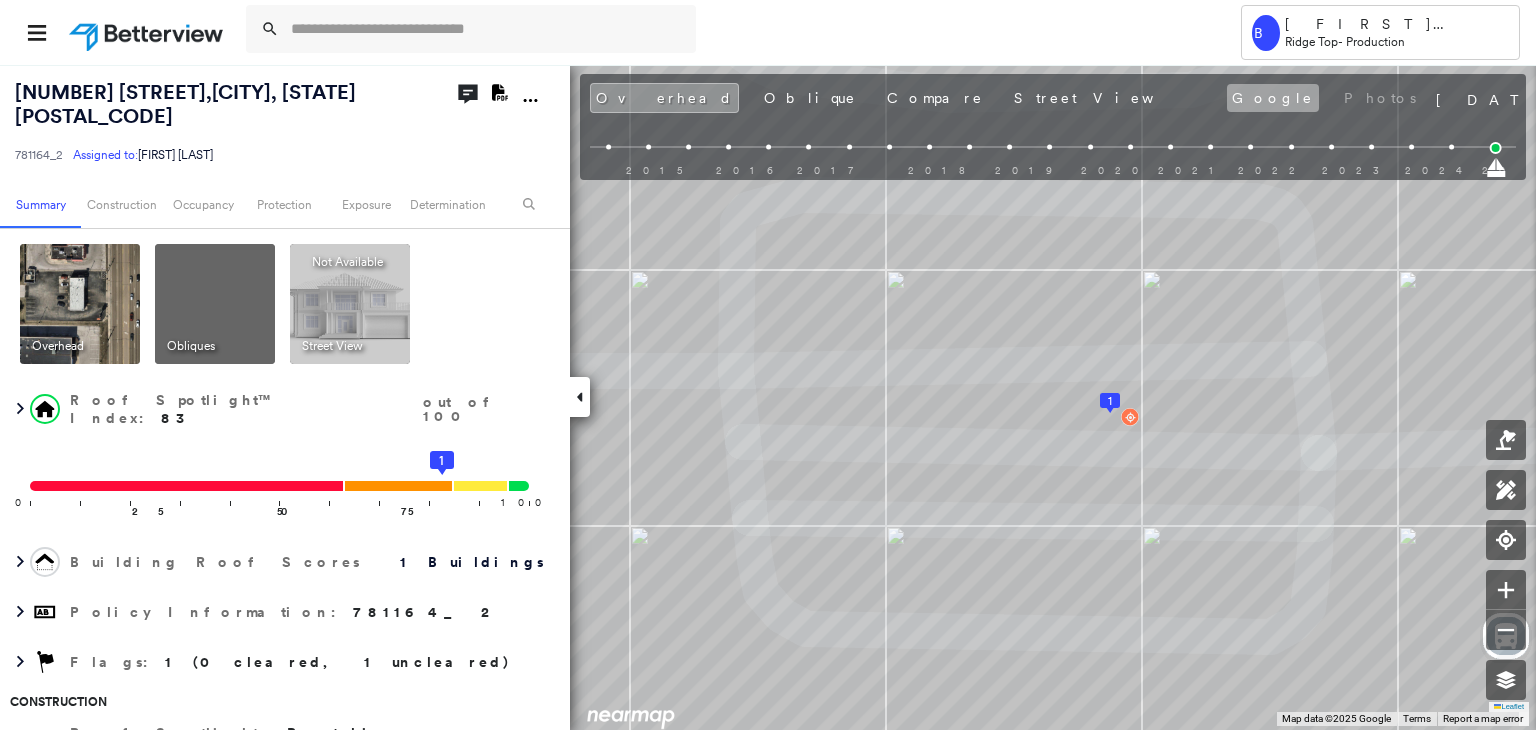 click on "Google" at bounding box center (1273, 98) 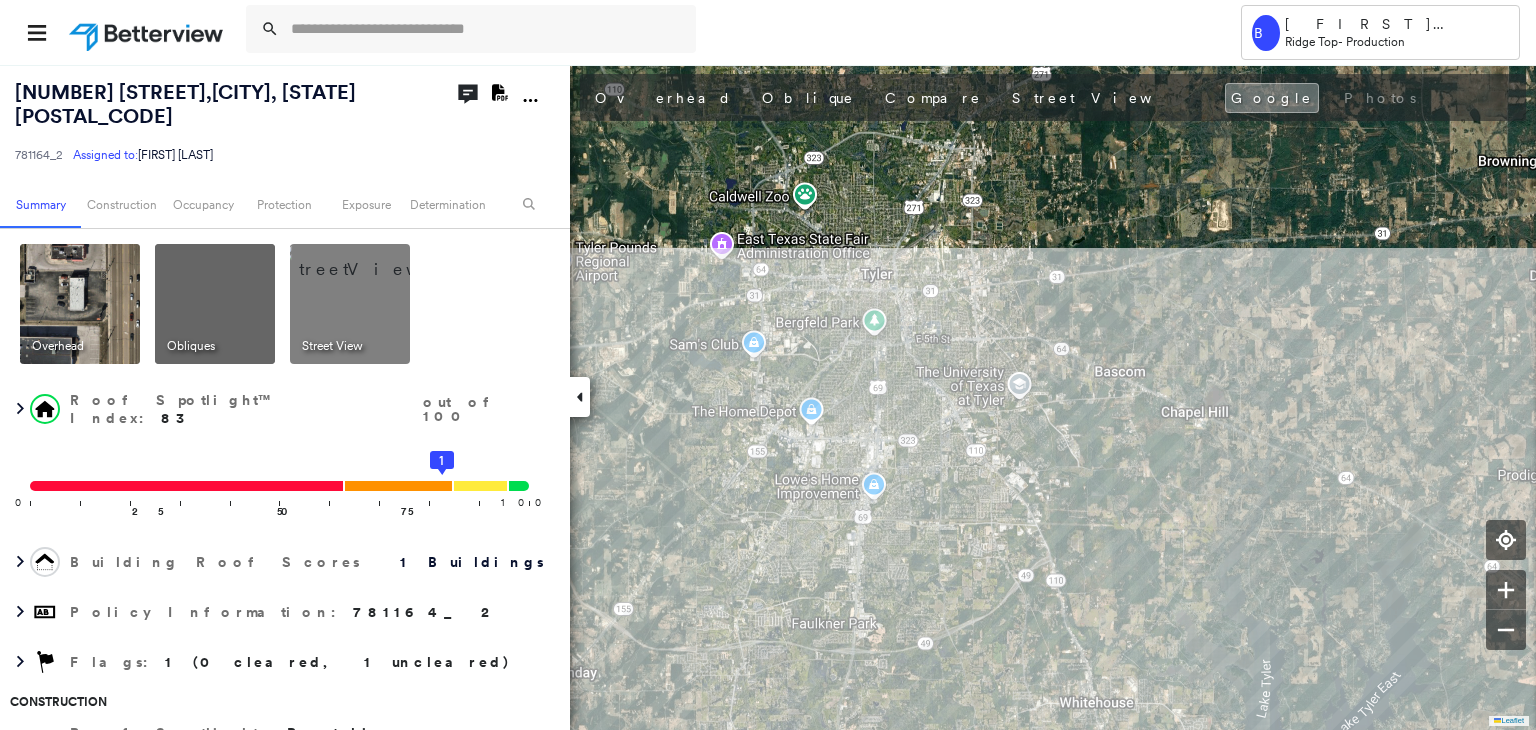 click on "Tower B Bhavana S Ridge Top  -   Production 6001 N Illinois St ,  Fairview Heights, IL 62208 781164_2 Assigned to:  Bhavana S Assigned to:  Bhavana S 781164_2 Assigned to:  Bhavana S Open Comments Download PDF Report Summary Construction Occupancy Protection Exposure Determination Overhead Obliques Street View Roof Spotlight™ Index :  83 out of 100 0 100 25 50 75 1 Building Roof Scores 1 Buildings Policy Information :  781164_2 Flags :  1 (0 cleared, 1 uncleared) Construction Roof Spotlights :  Patching, Staining, Vent Property Features :  Car, Cracked Pavement, Significantly Stained Pavement, Repaired Pavement Roof Size & Shape :  1 building  - Flat | Roof Coating Occupancy Place Detail Protection Exposure Determination Flags :  1 (0 cleared, 1 uncleared) Uncleared Flags (1) Cleared Flags  (0) Betterview Property Flagged 08/07/25 Clear Action Taken New Entry History Quote/New Business Terms & Conditions Added ACV Endorsement Added Cosmetic Endorsement Inspection/Loss Control Onsite Inspection Ordered Save" at bounding box center (768, 365) 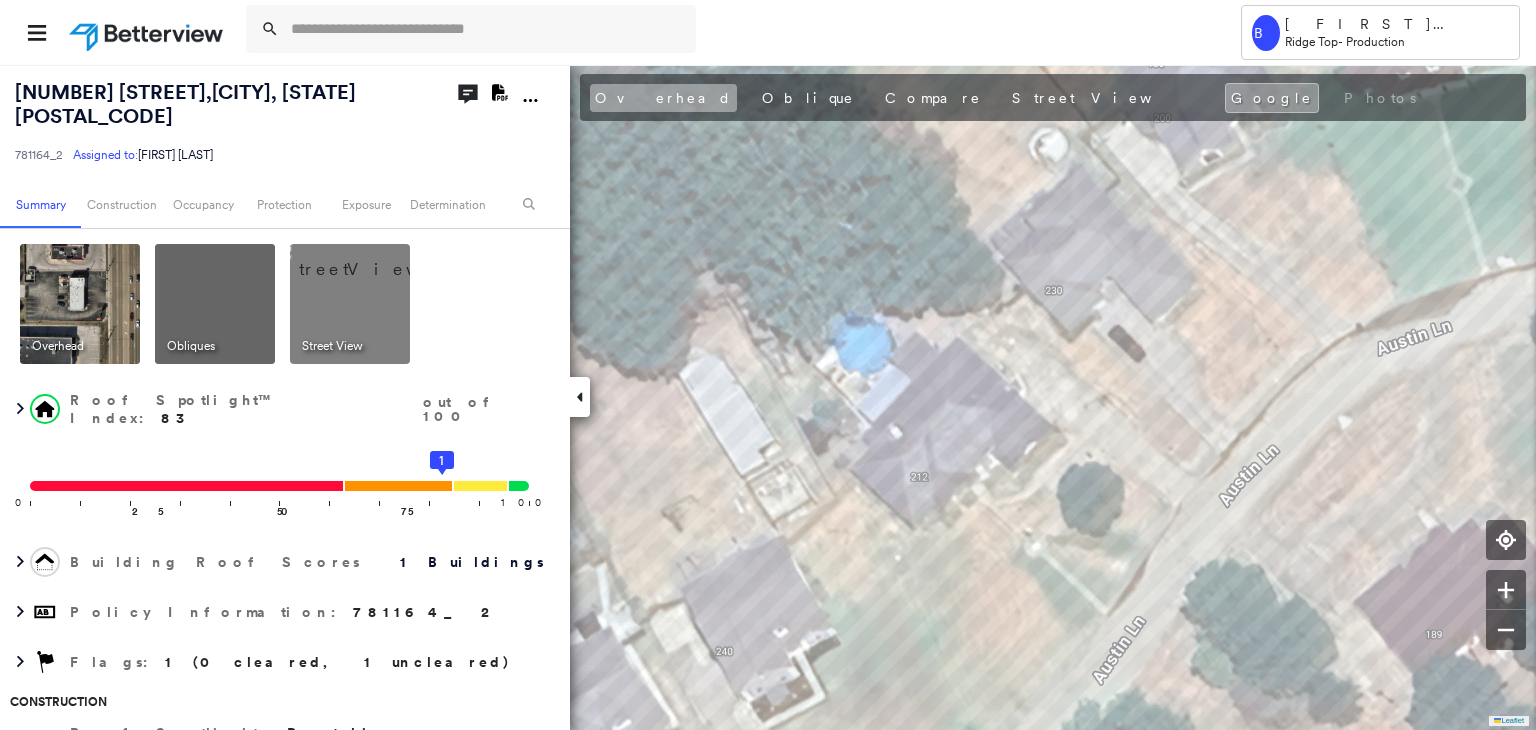 click on "Overhead" at bounding box center (663, 98) 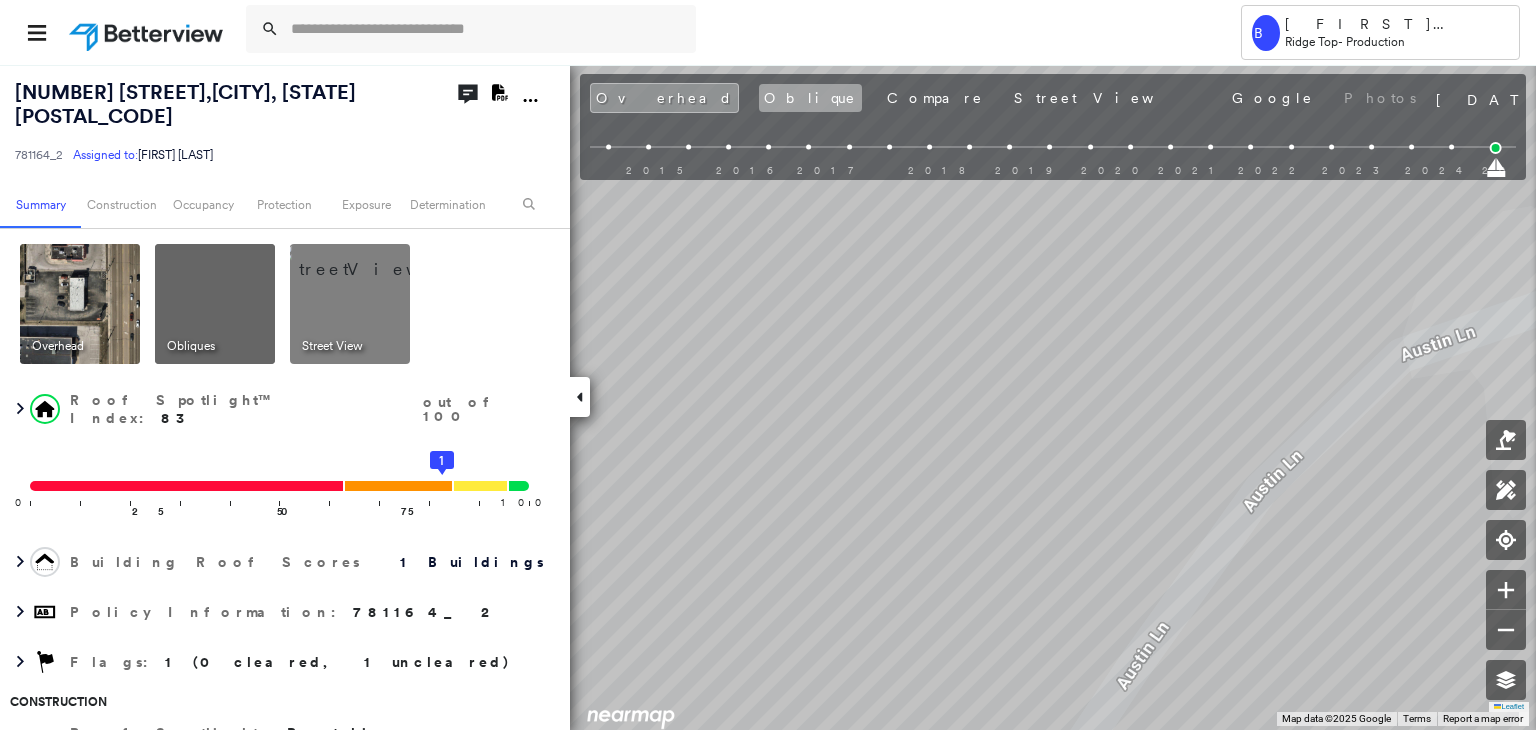 click on "Oblique" at bounding box center (810, 98) 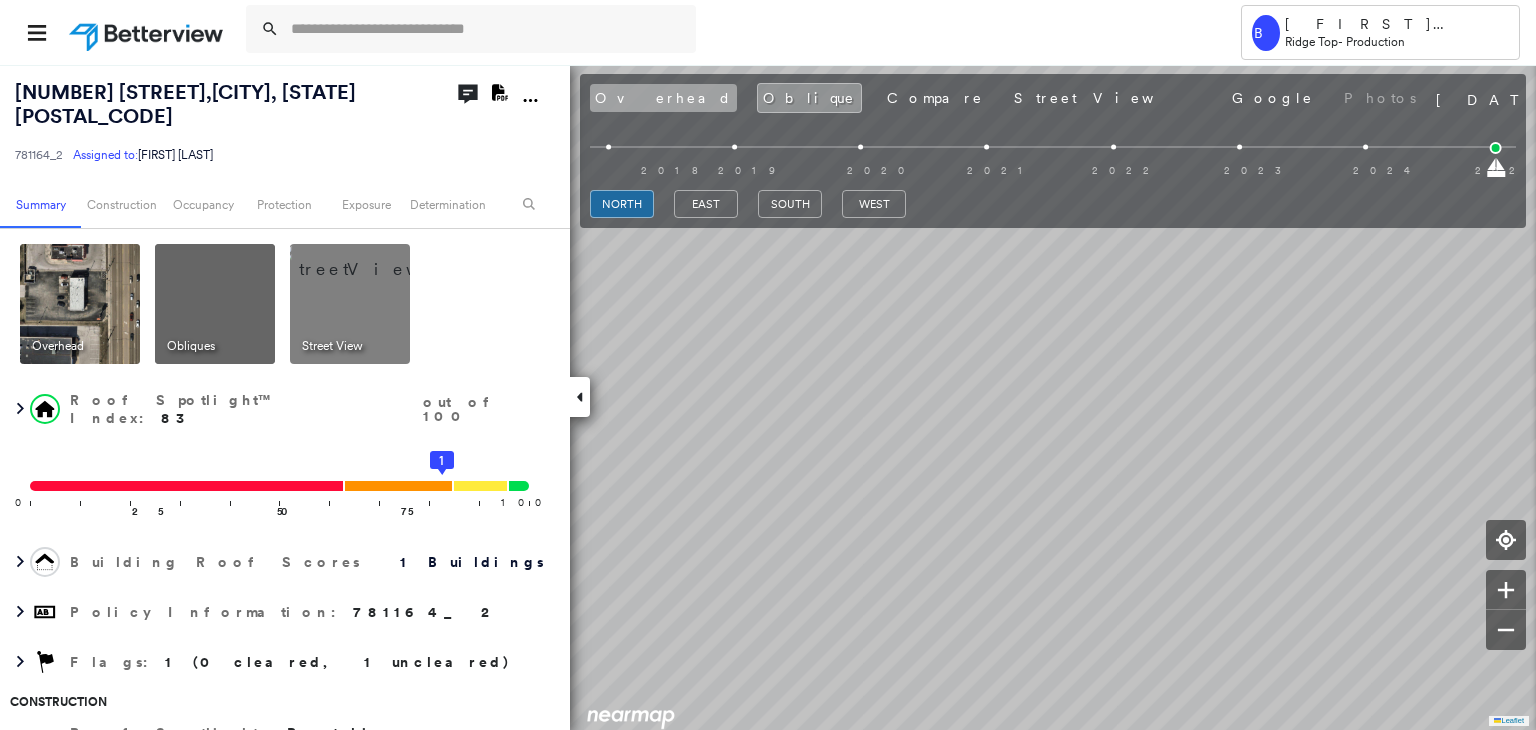 click on "Overhead" at bounding box center [663, 98] 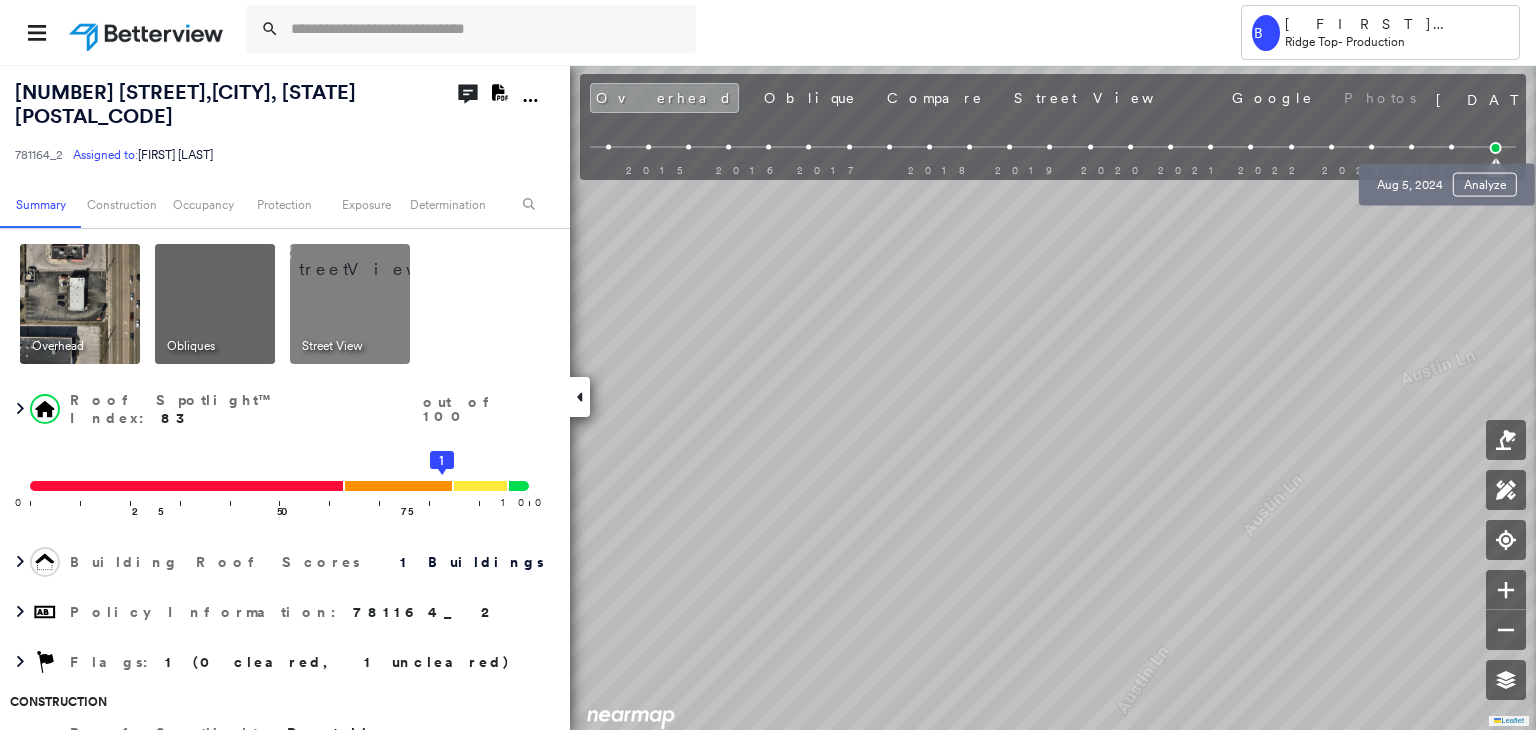 click at bounding box center (1451, 147) 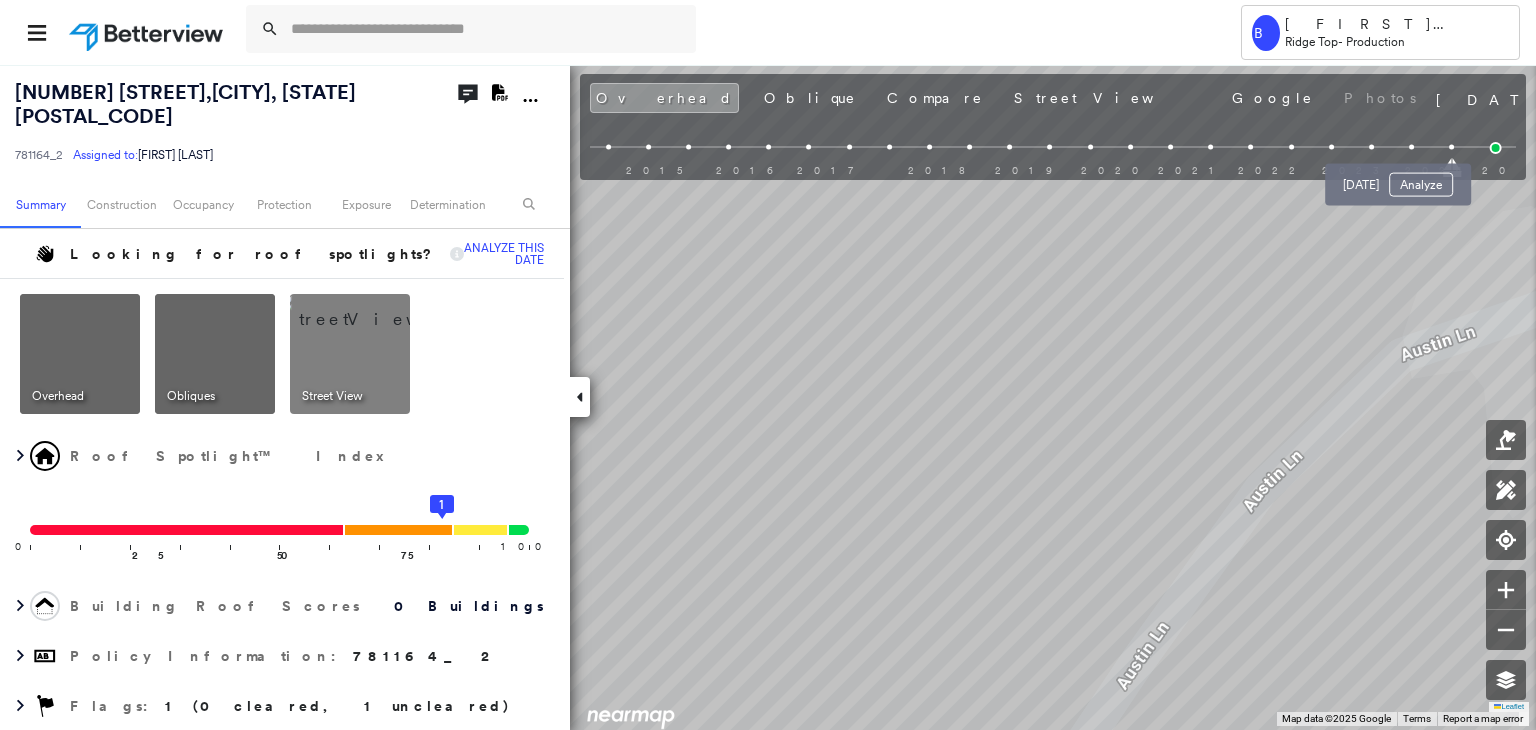click at bounding box center (1411, 147) 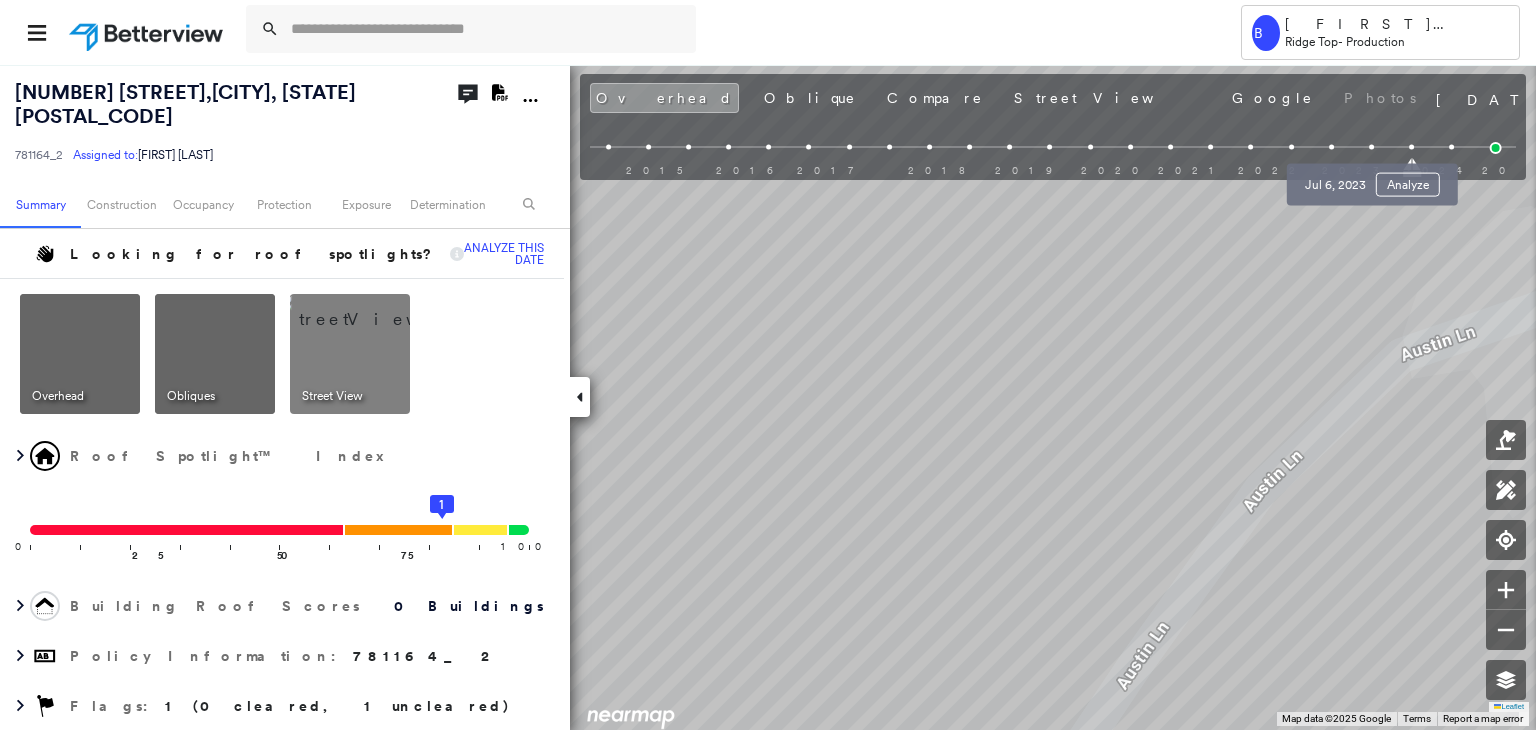 click at bounding box center (1371, 147) 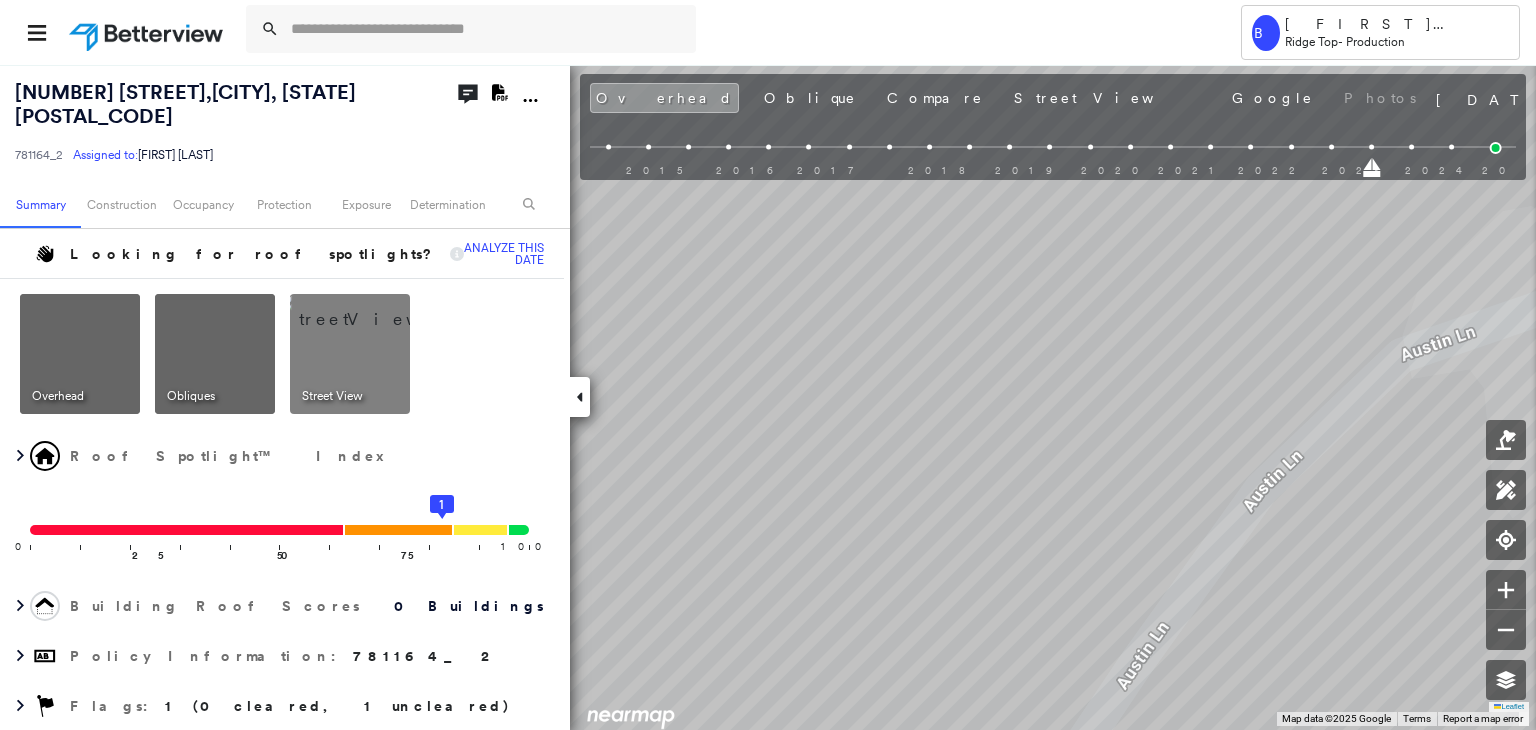 click at bounding box center [1496, 148] 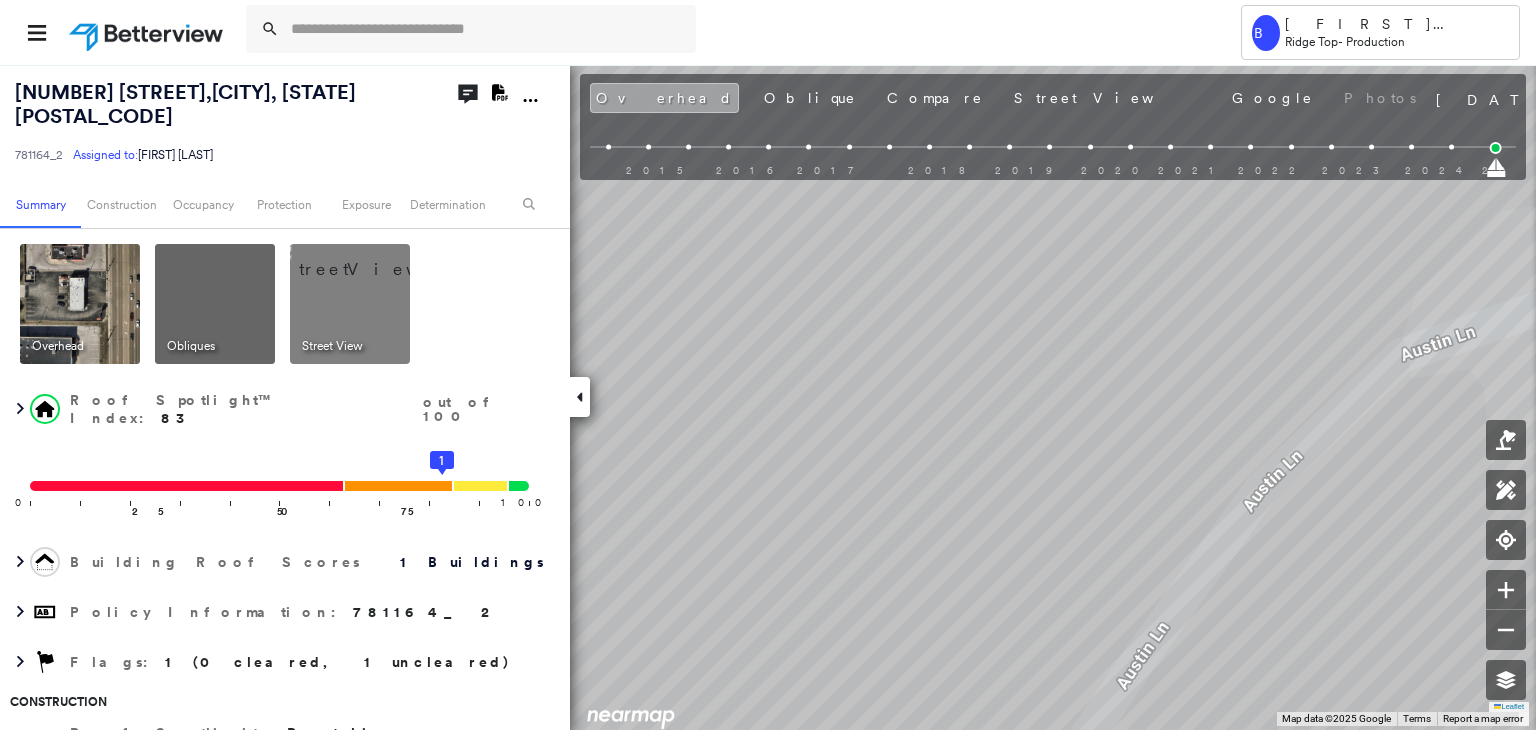 click on "Overhead" at bounding box center (664, 98) 